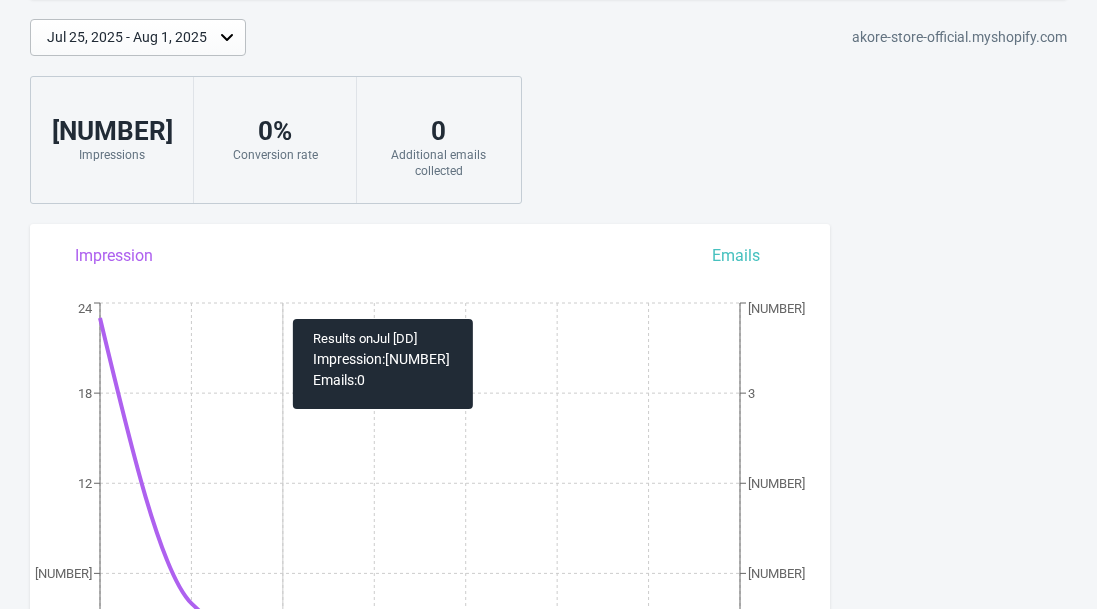 scroll, scrollTop: 425, scrollLeft: 0, axis: vertical 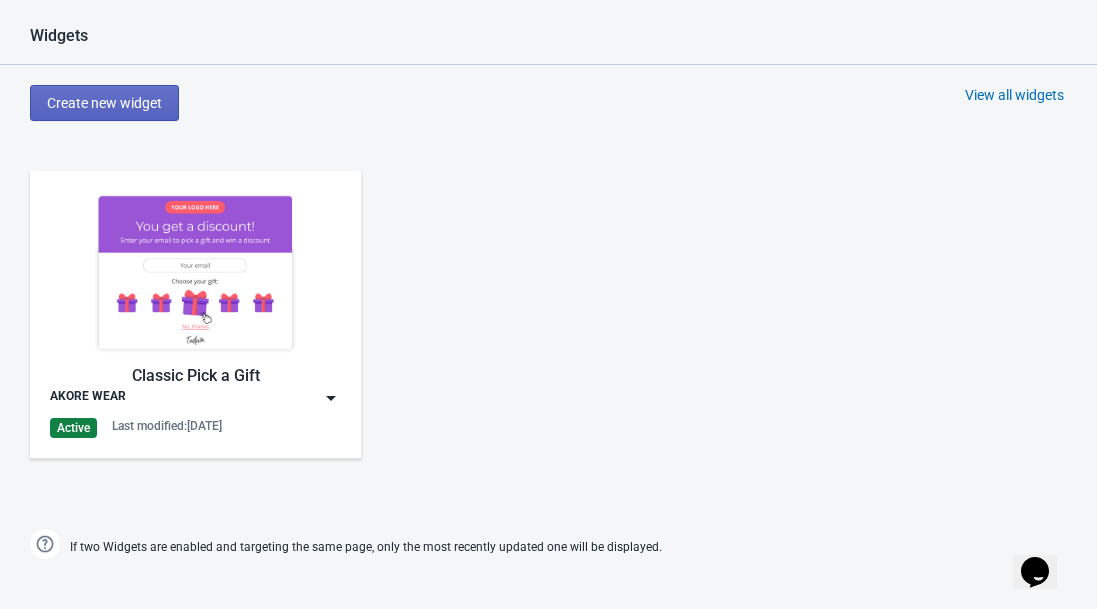 click at bounding box center (331, 398) 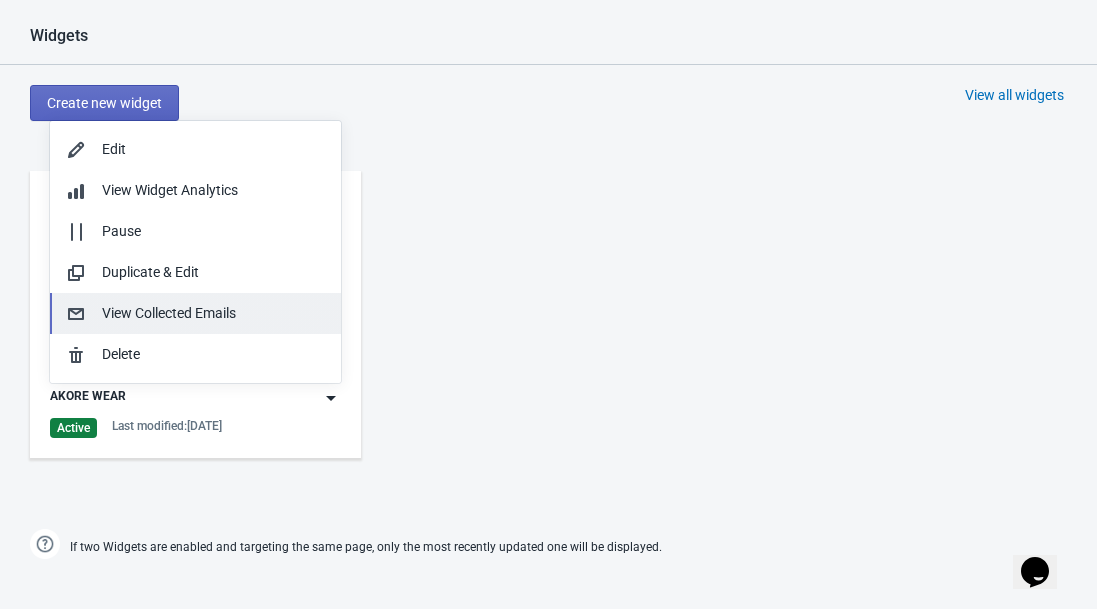 click on "View Collected Emails" at bounding box center [213, 313] 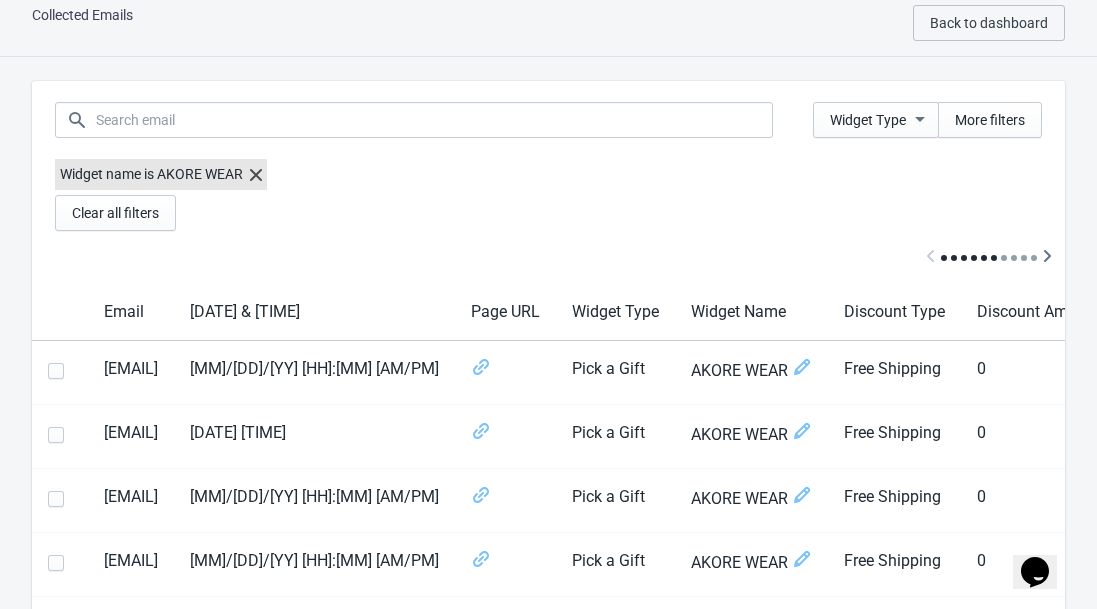 scroll, scrollTop: 0, scrollLeft: 0, axis: both 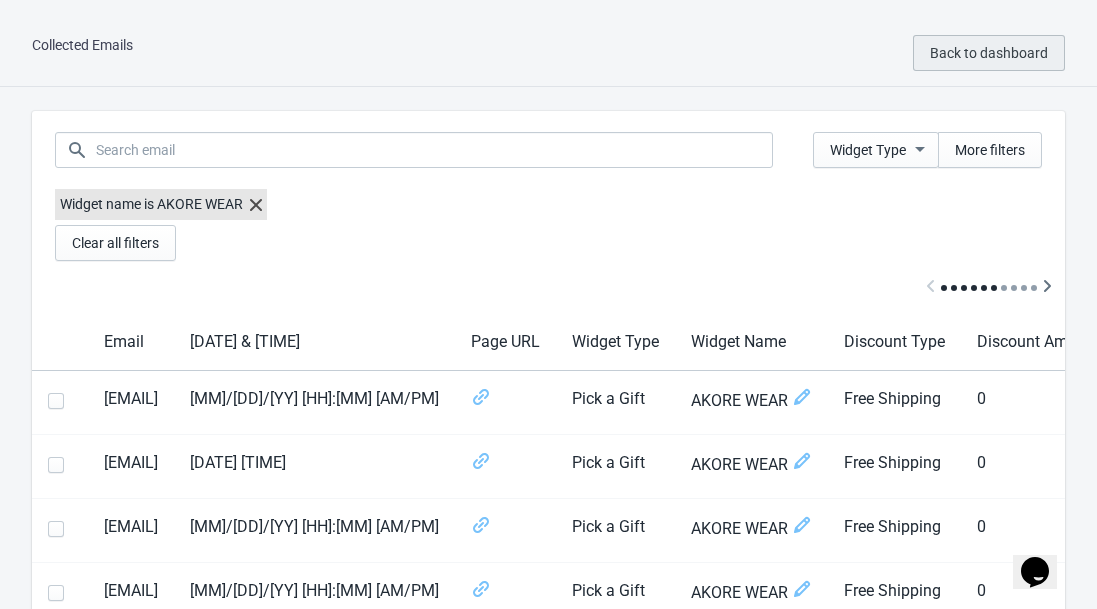 click on "Back to dashboard" at bounding box center (989, 53) 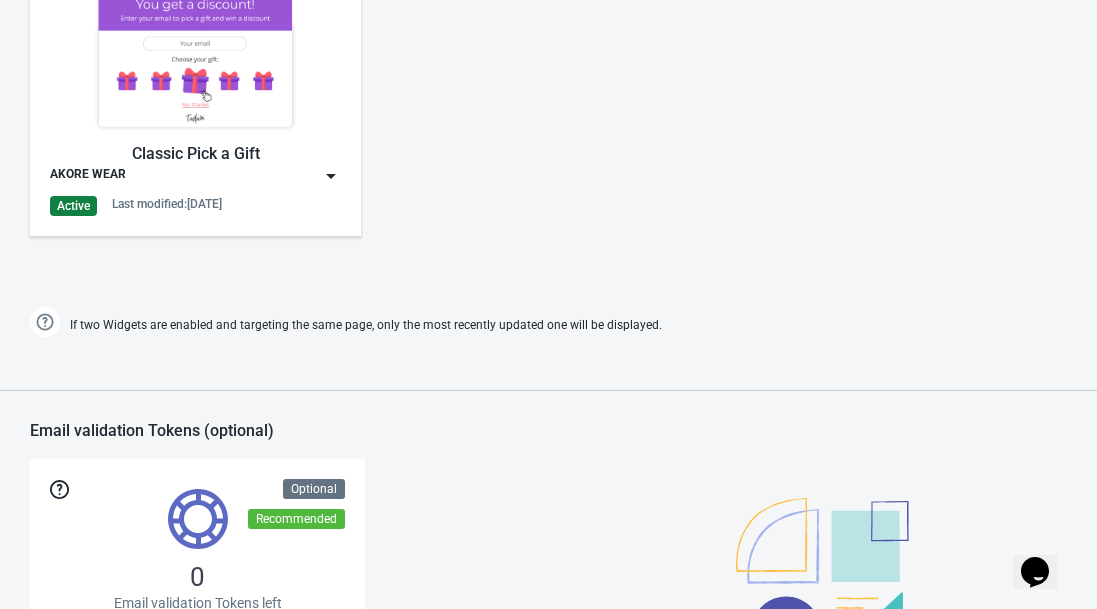 scroll, scrollTop: 1218, scrollLeft: 0, axis: vertical 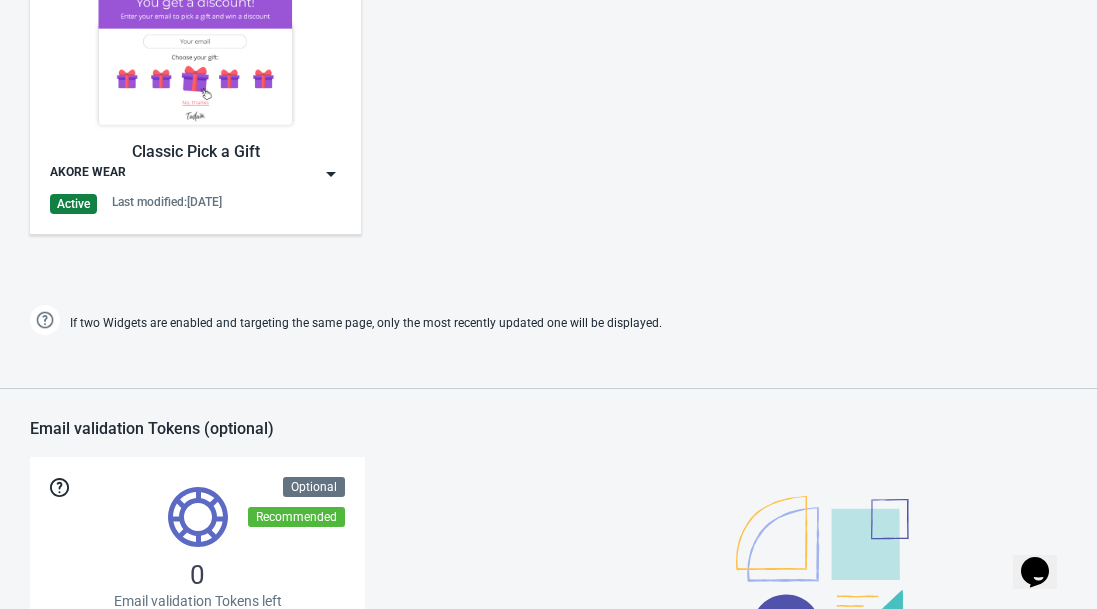 click at bounding box center [331, 174] 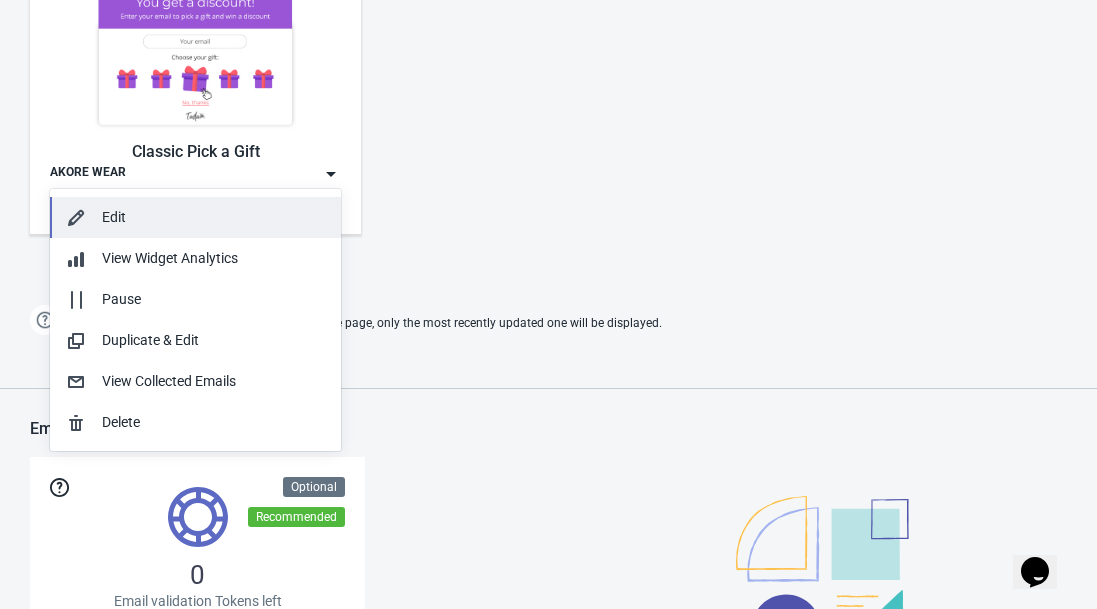 click on "Edit" at bounding box center [213, 217] 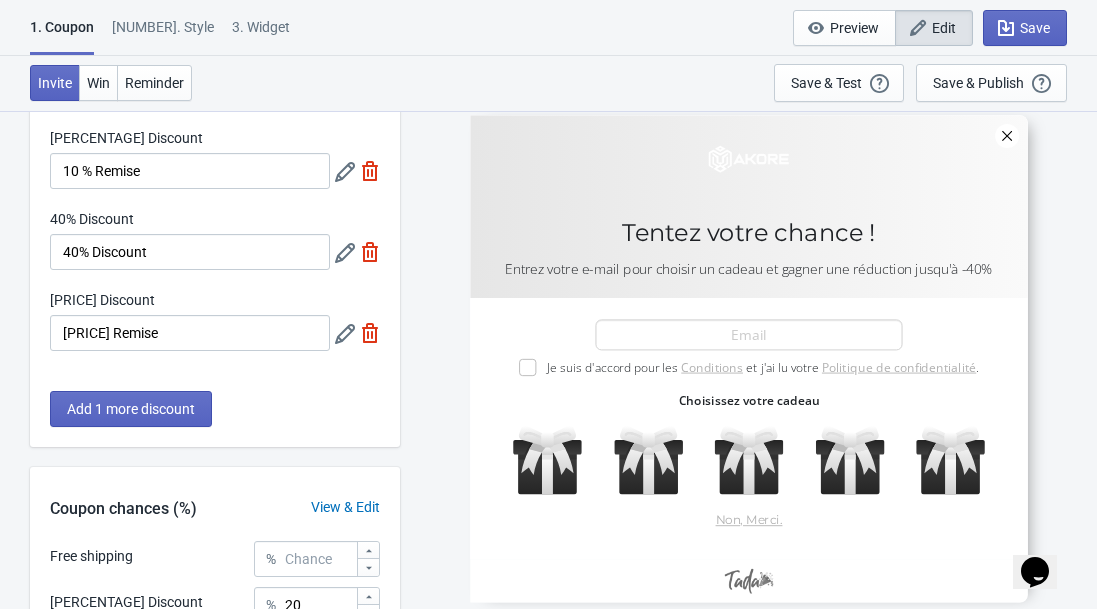 scroll, scrollTop: 457, scrollLeft: 0, axis: vertical 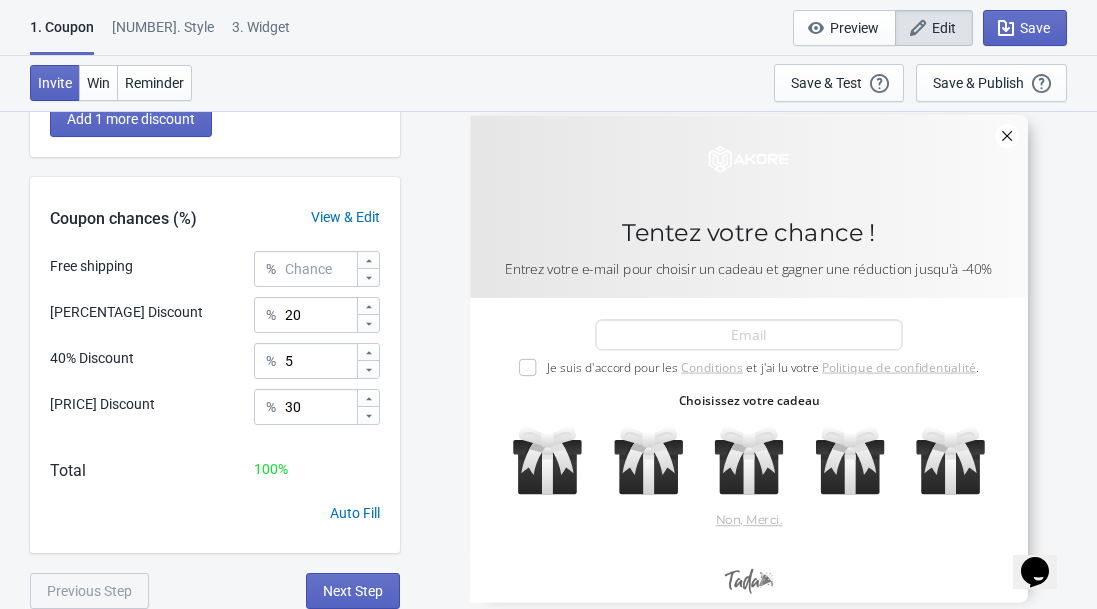 click on "2 . Style" at bounding box center [163, 34] 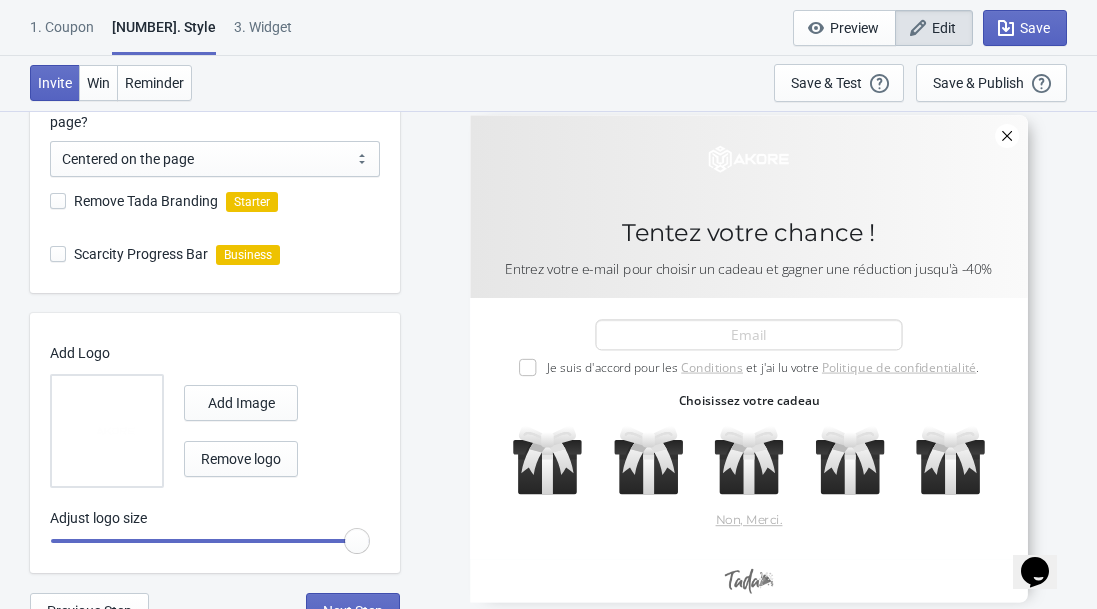 scroll, scrollTop: 600, scrollLeft: 0, axis: vertical 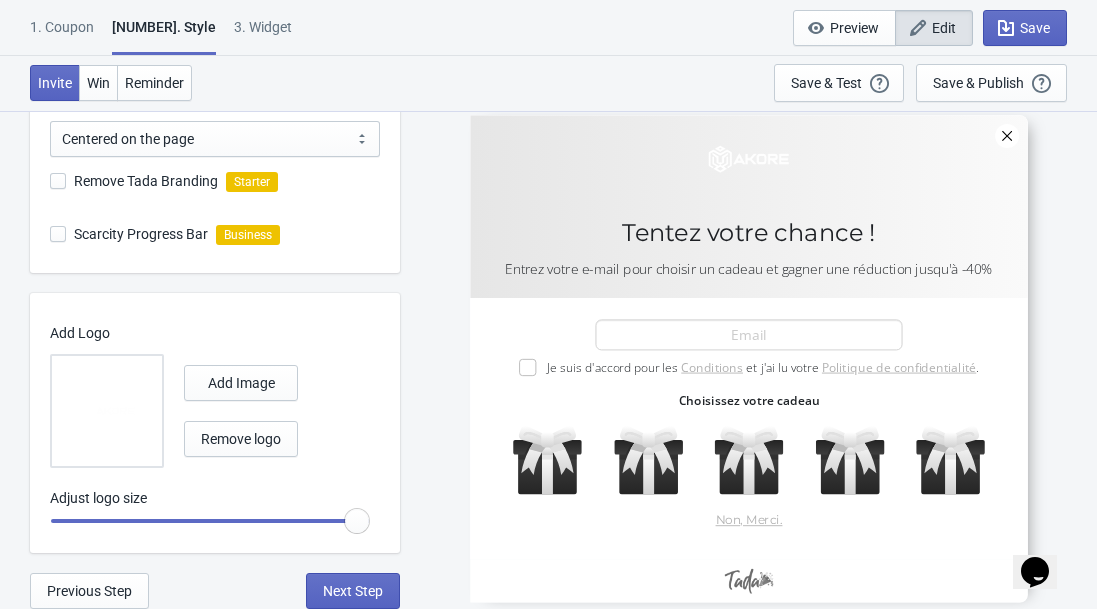 click at bounding box center [748, 358] 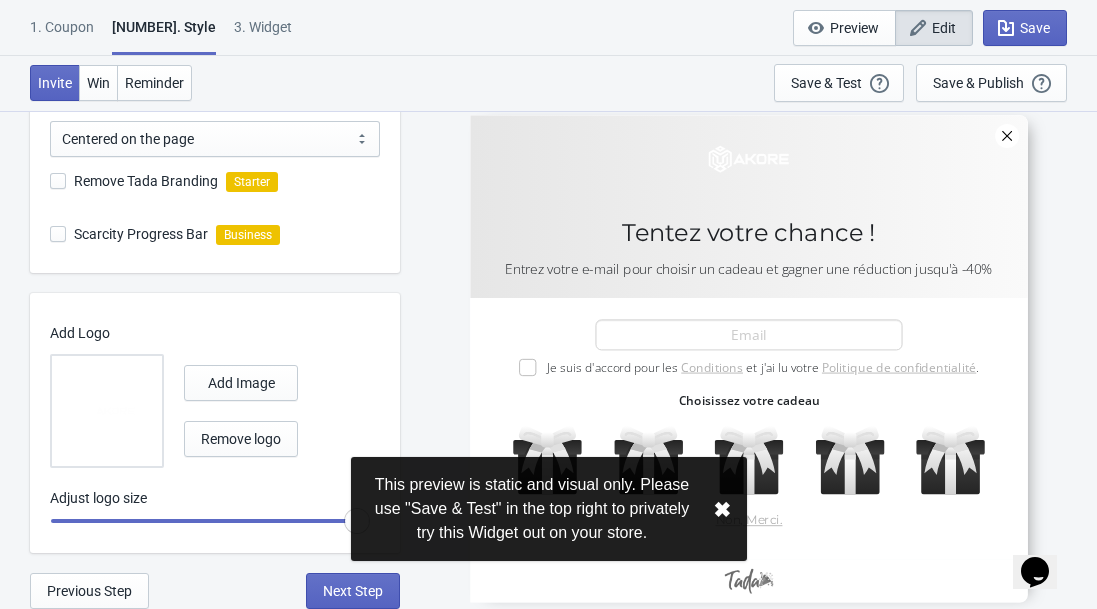 click on "3. Widget" at bounding box center [263, 34] 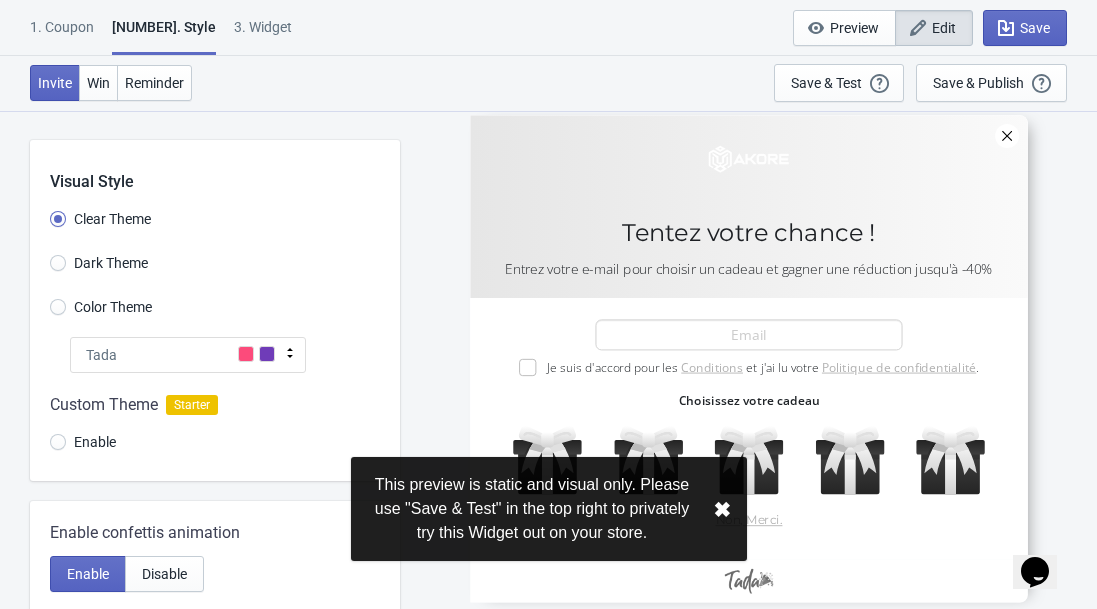 select on "once" 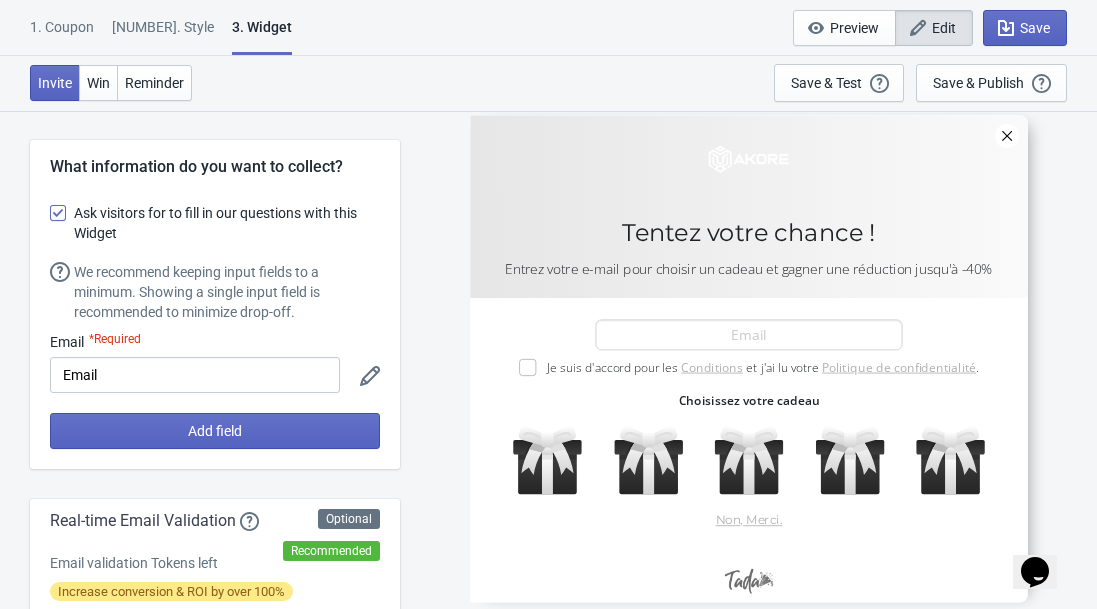 click on "1. Coupon" at bounding box center [62, 34] 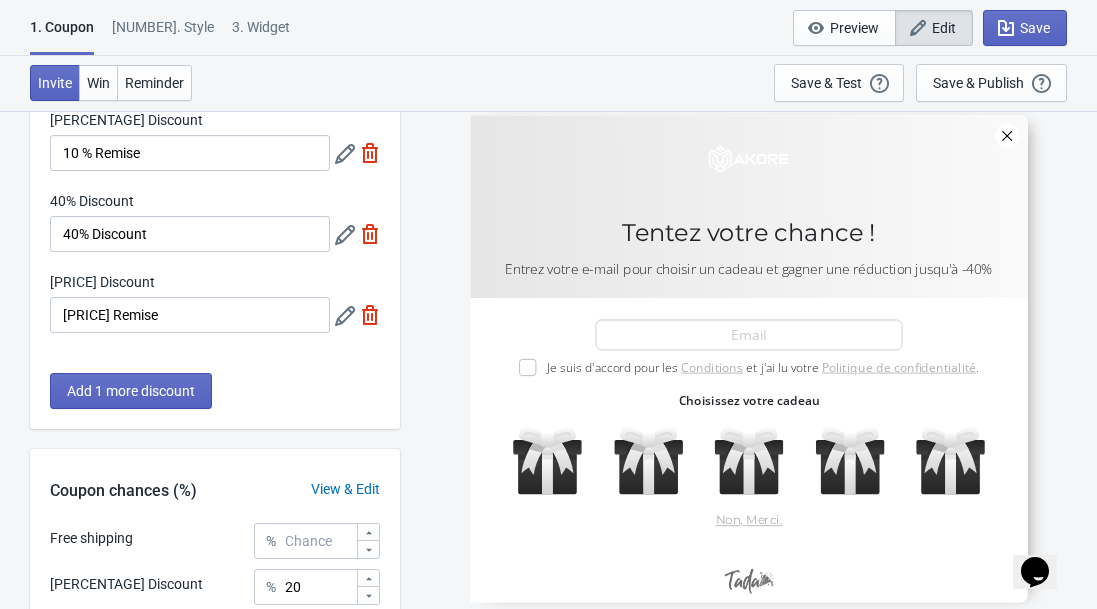 scroll, scrollTop: 457, scrollLeft: 0, axis: vertical 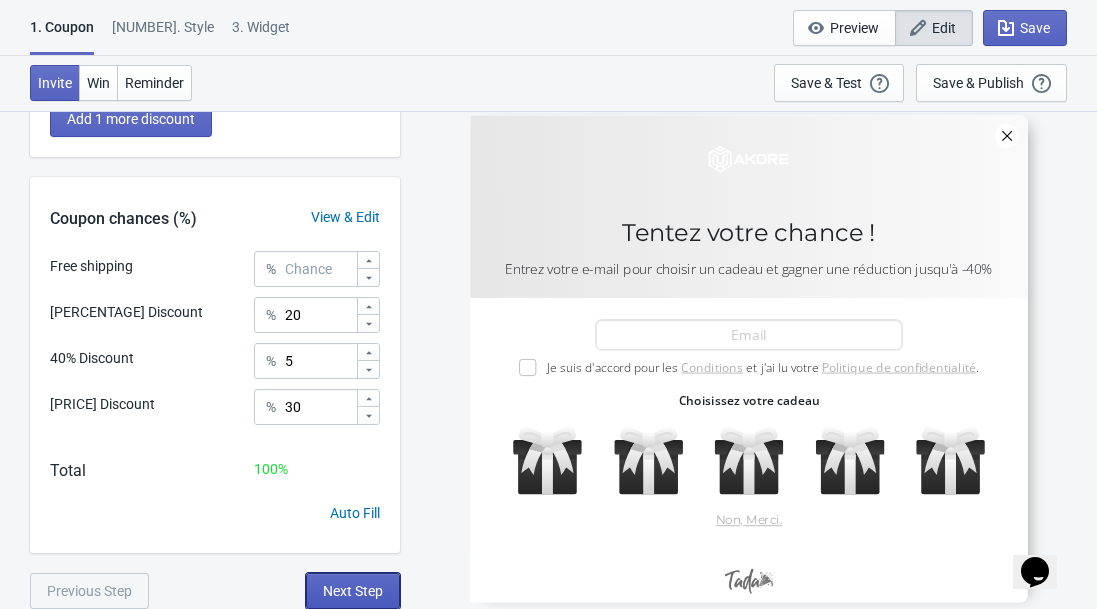 click on "Next Step" at bounding box center [353, 591] 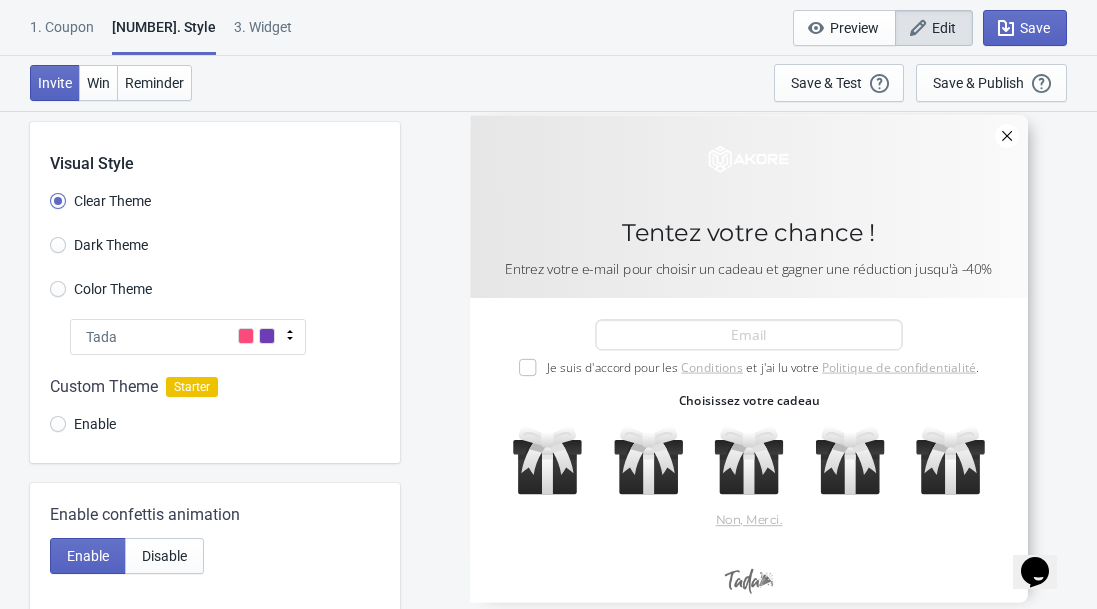 scroll, scrollTop: 23, scrollLeft: 0, axis: vertical 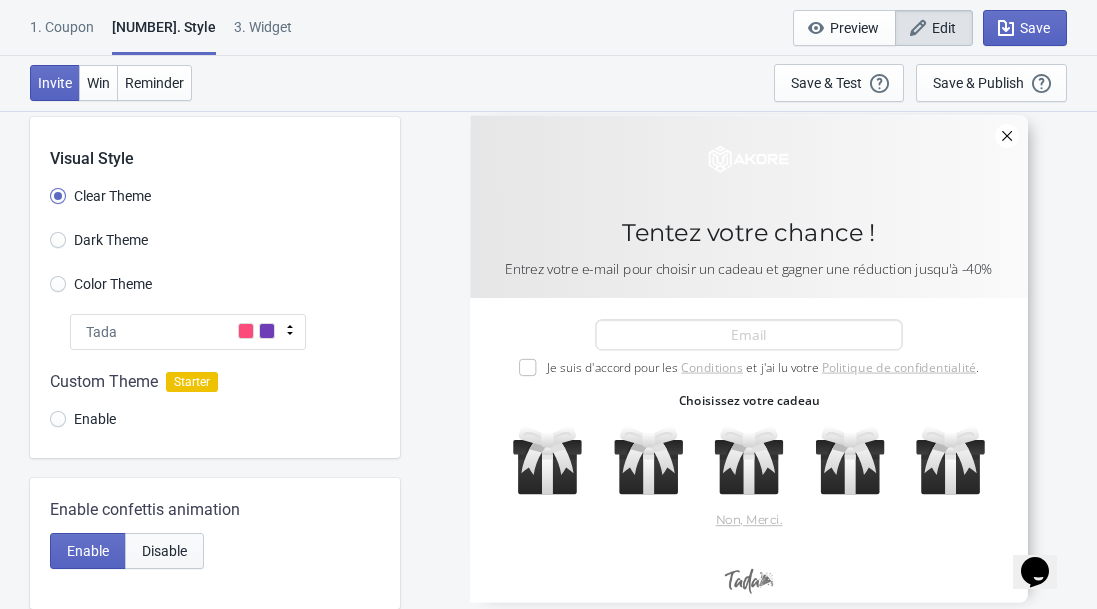 click on "Disable" at bounding box center (164, 551) 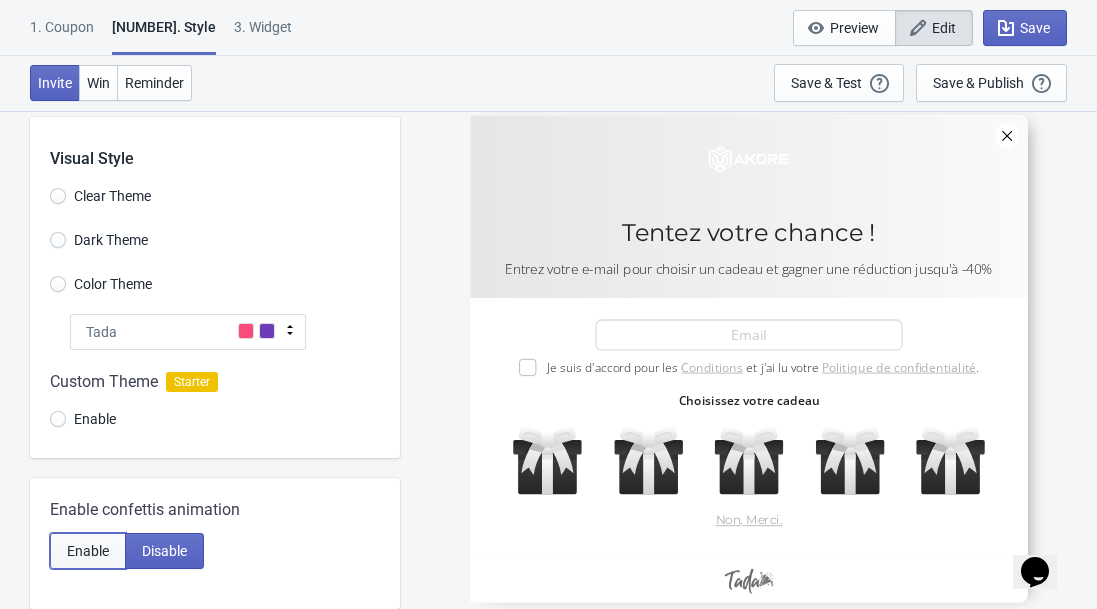 click on "Enable" at bounding box center (88, 551) 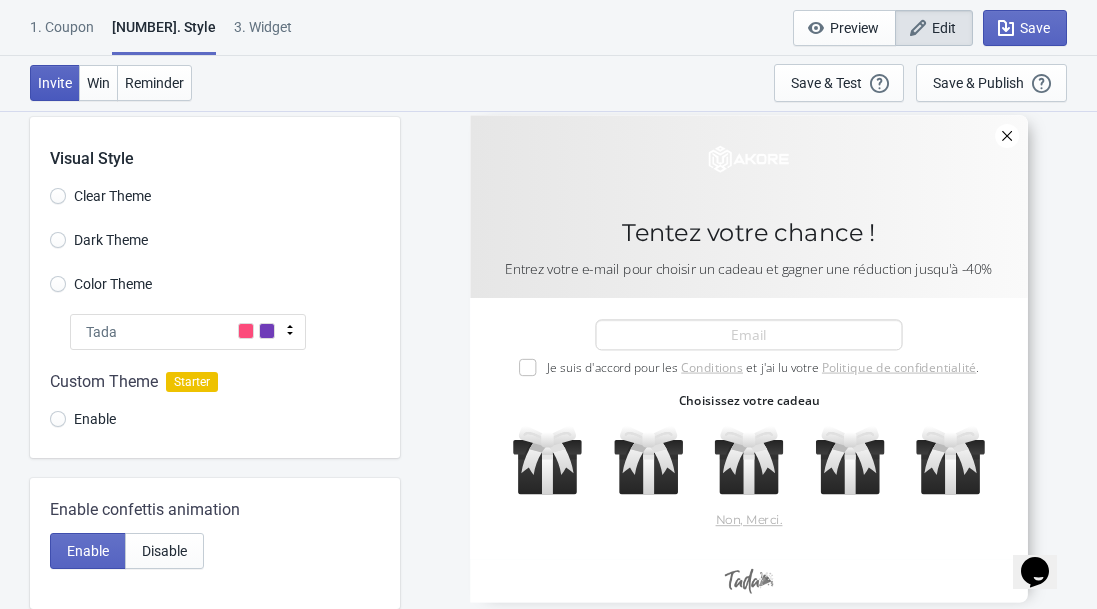 click on "Invite" at bounding box center (55, 83) 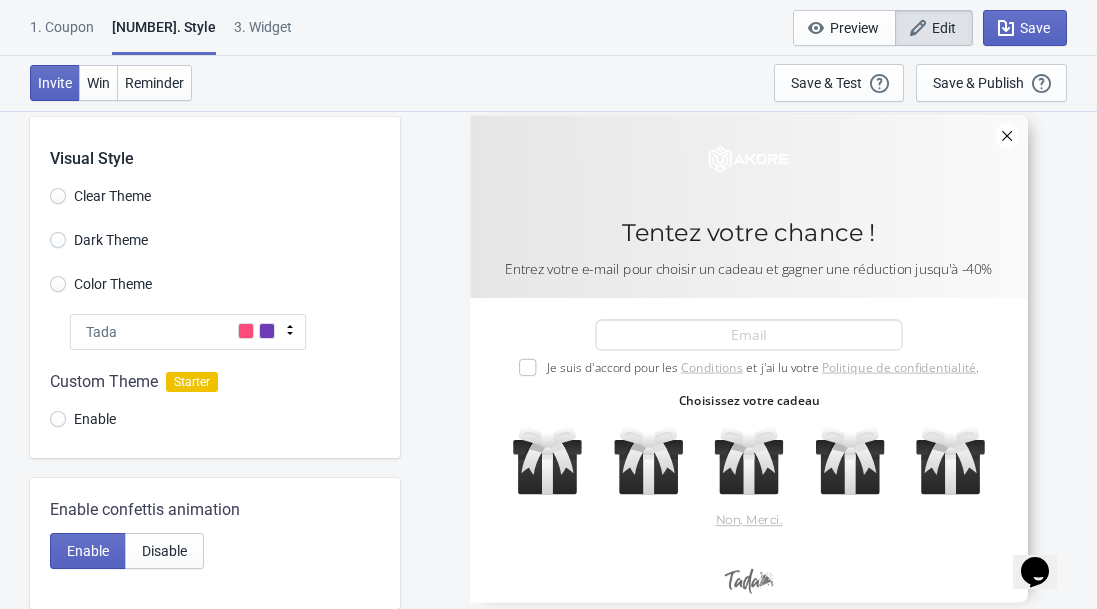 click on "1. Coupon 2 . Style 3. Widget 1. Coupon 2 . Style 3. Widget Save and Exit Preview Edit Save" at bounding box center [548, 28] 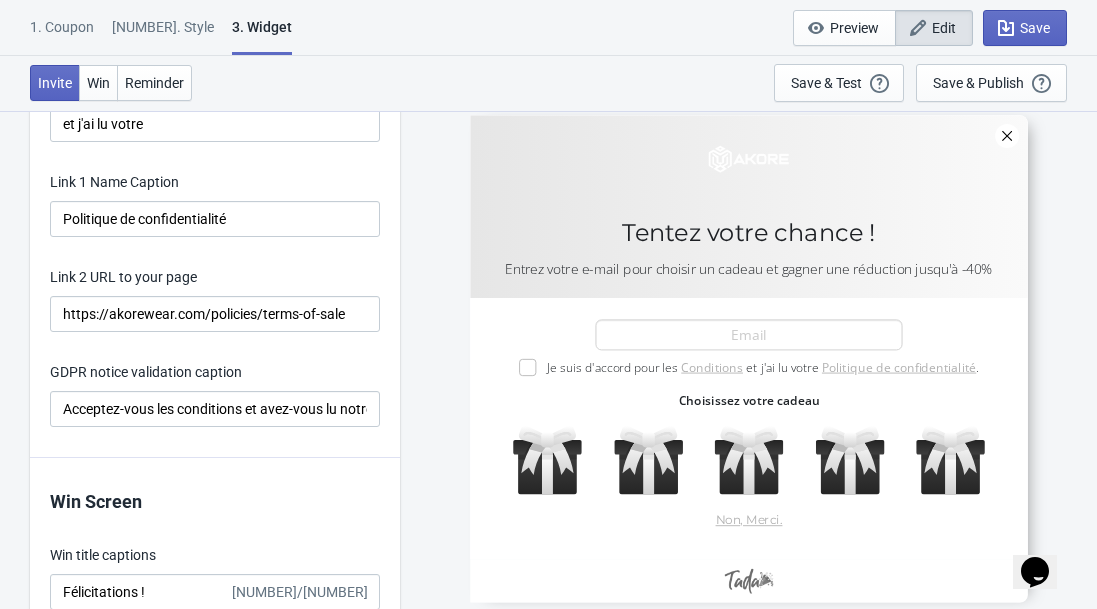 scroll, scrollTop: 4492, scrollLeft: 0, axis: vertical 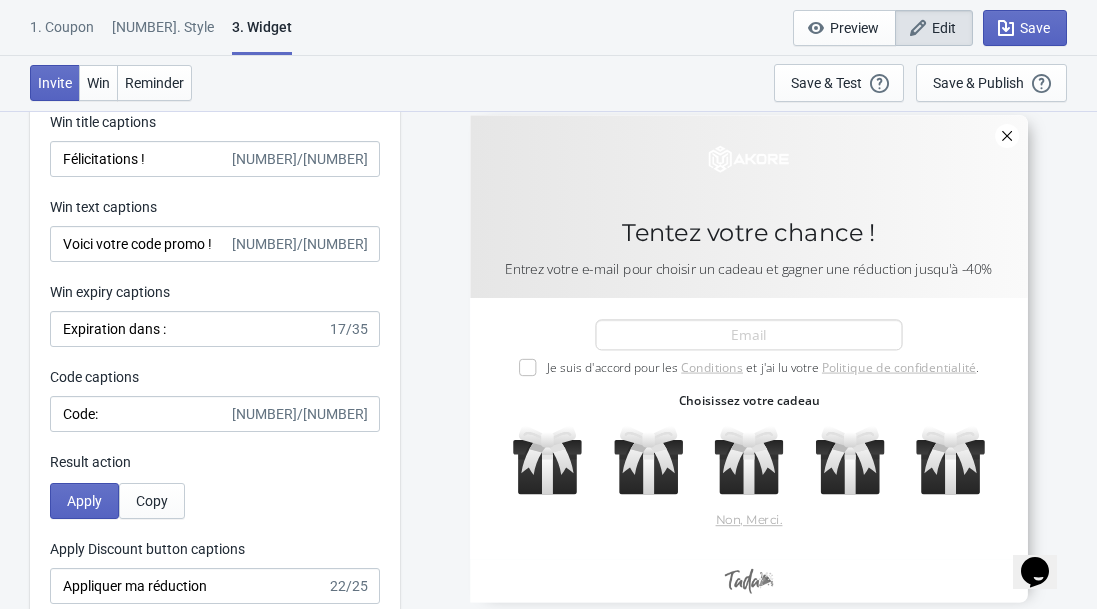 drag, startPoint x: 501, startPoint y: 50, endPoint x: 324, endPoint y: 48, distance: 177.01129 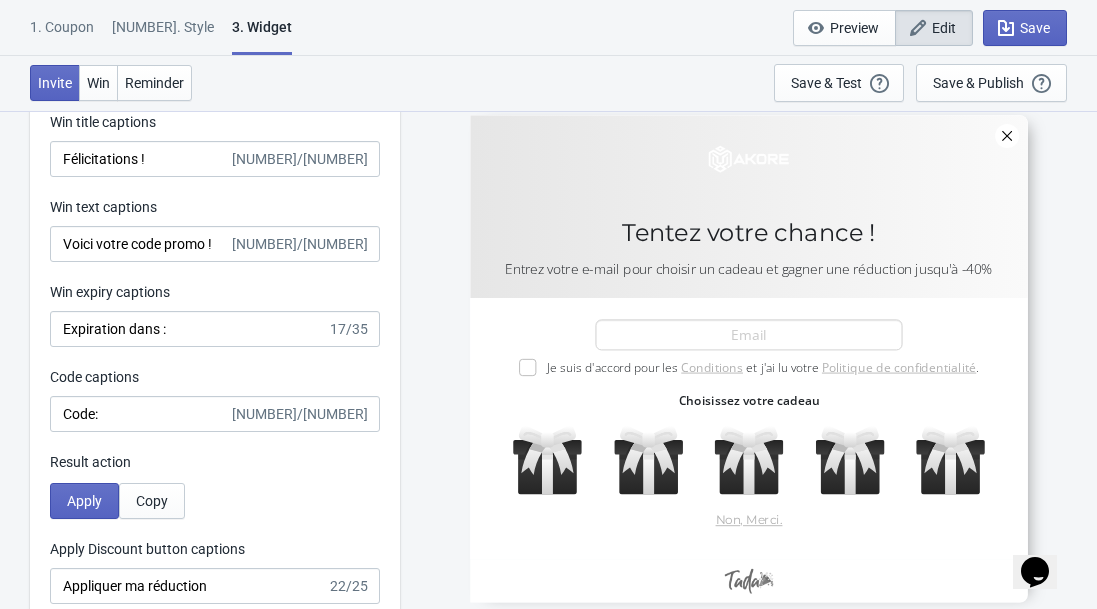 click on "1. Coupon 2 . Style 3. Widget 1. Coupon 2 . Style 3. Widget Save and Exit Preview Edit Save" at bounding box center [548, 28] 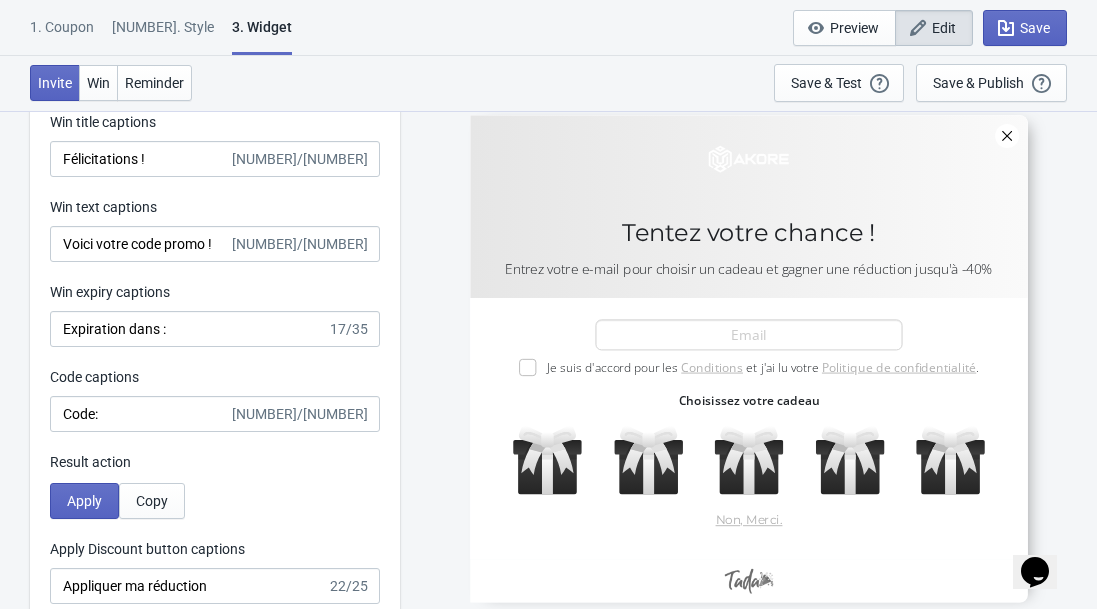 click on "1. Coupon 2 . Style 3. Widget 1. Coupon 2 . Style 3. Widget Save and Exit Preview Edit Save" at bounding box center [548, 28] 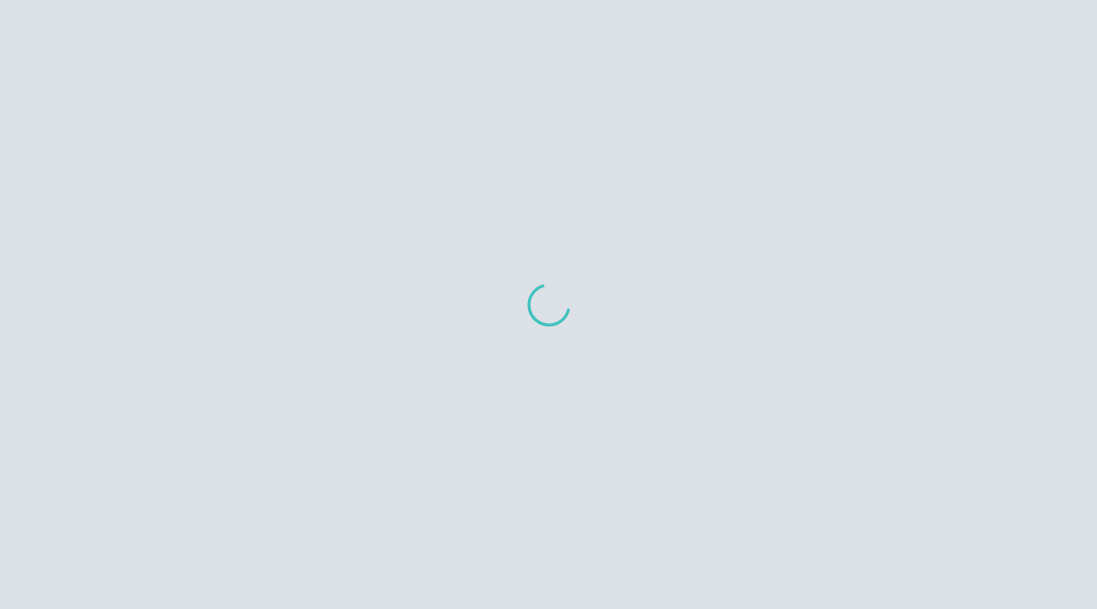 scroll, scrollTop: 0, scrollLeft: 0, axis: both 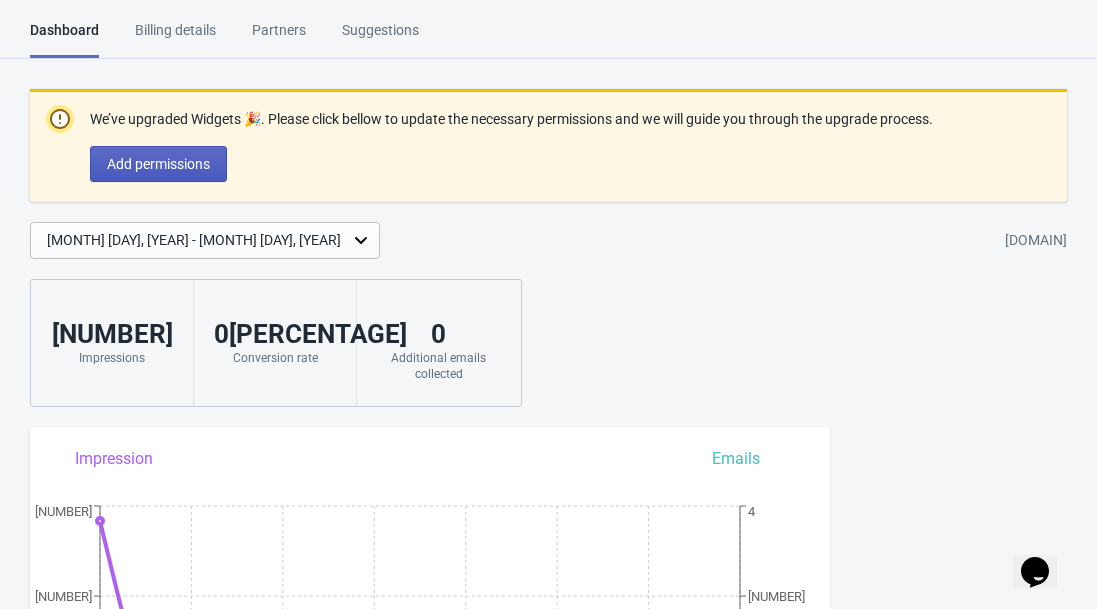 click on "Add permissions" at bounding box center [158, 164] 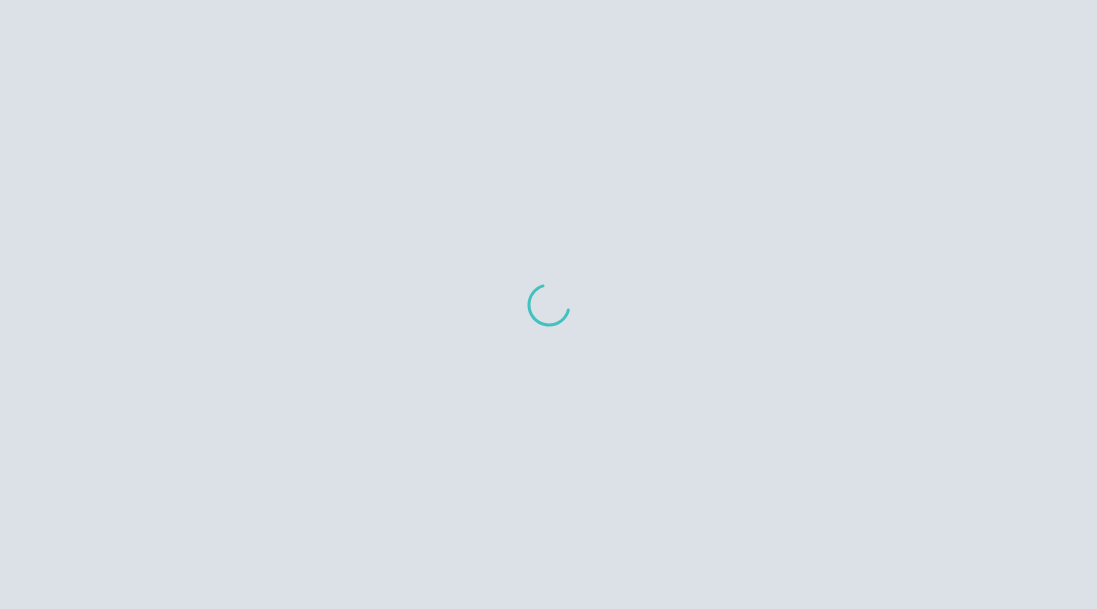 scroll, scrollTop: 0, scrollLeft: 0, axis: both 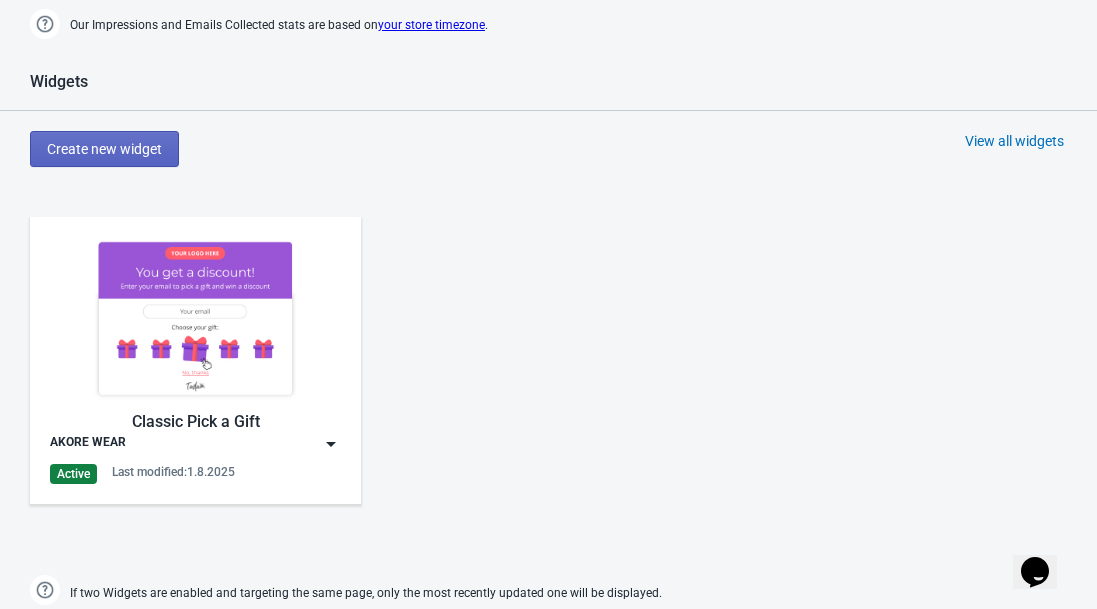 click on "Active" at bounding box center (73, 474) 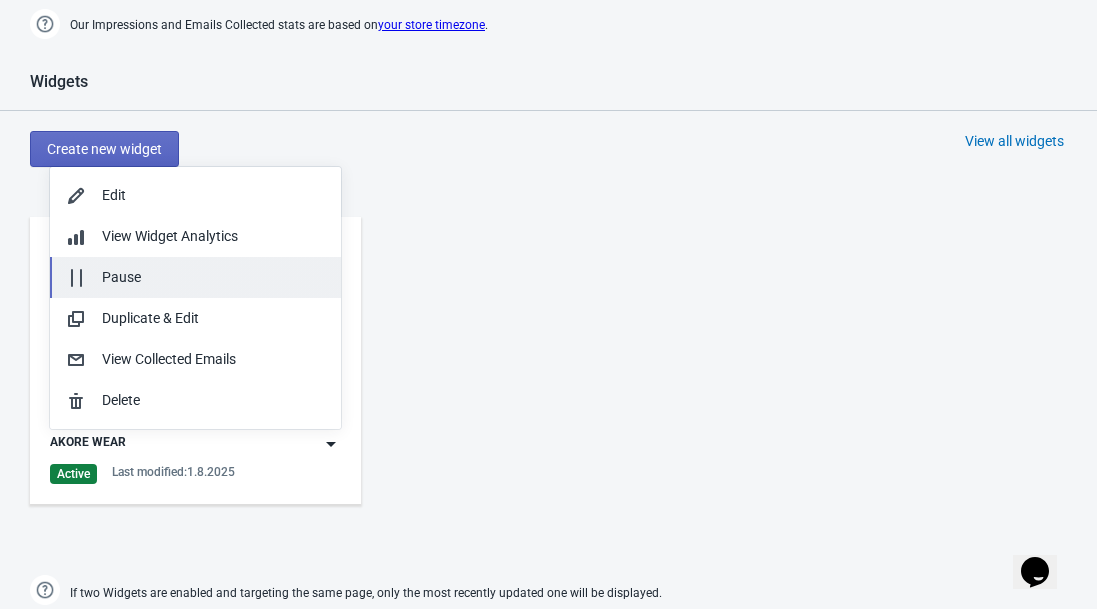 click on "Pause" at bounding box center (195, 277) 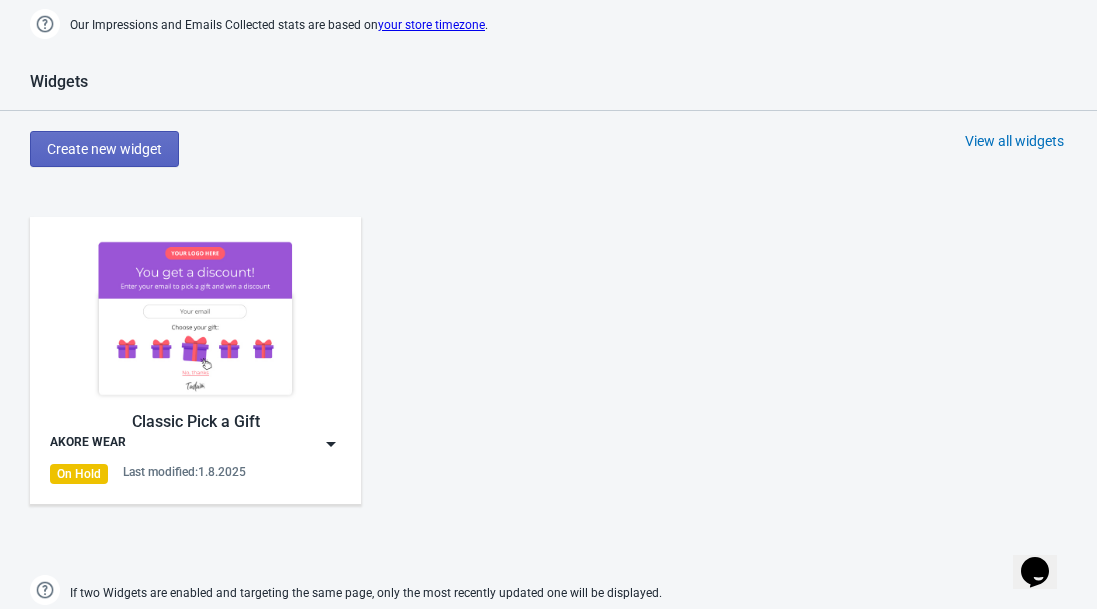 click on "Classic Pick a Gift AKORE WEAR On Hold Last modified: 1.8.2025" at bounding box center [548, 377] 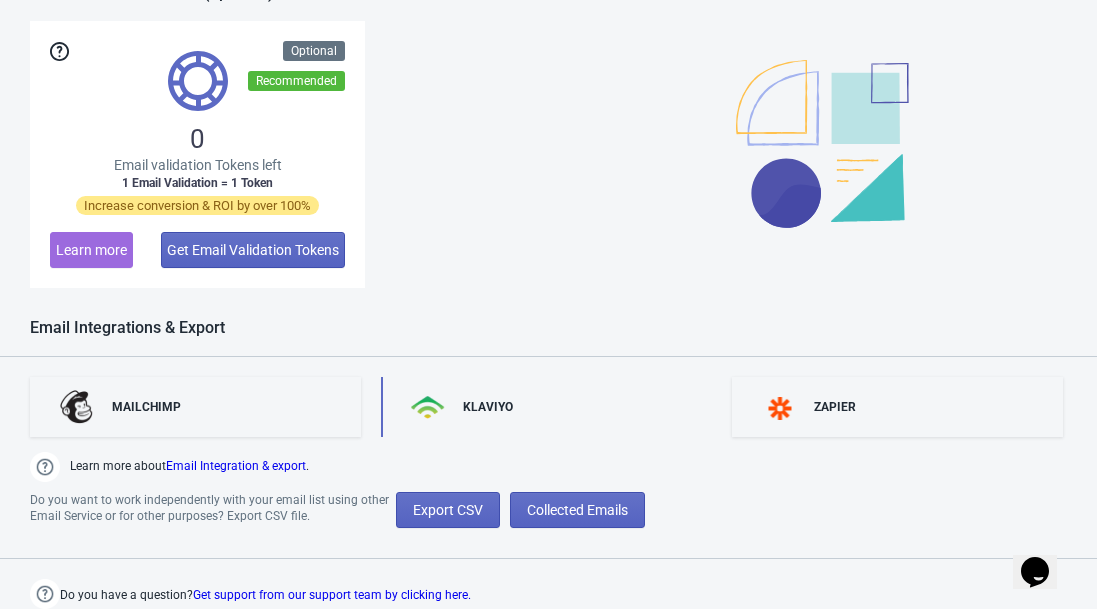 scroll, scrollTop: 1650, scrollLeft: 0, axis: vertical 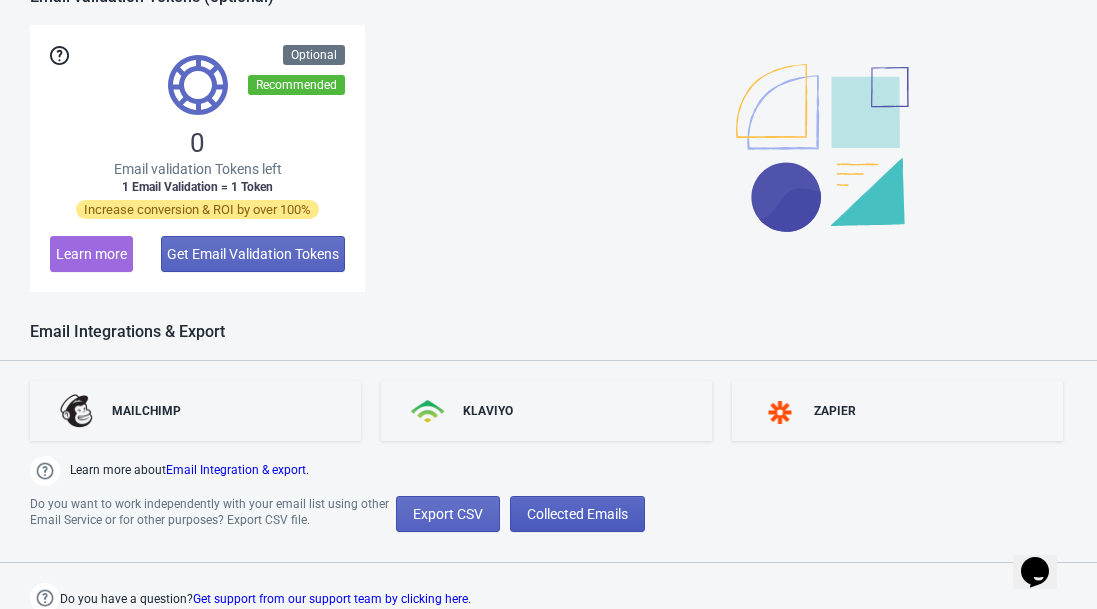 click on "Collected Emails" at bounding box center [577, 514] 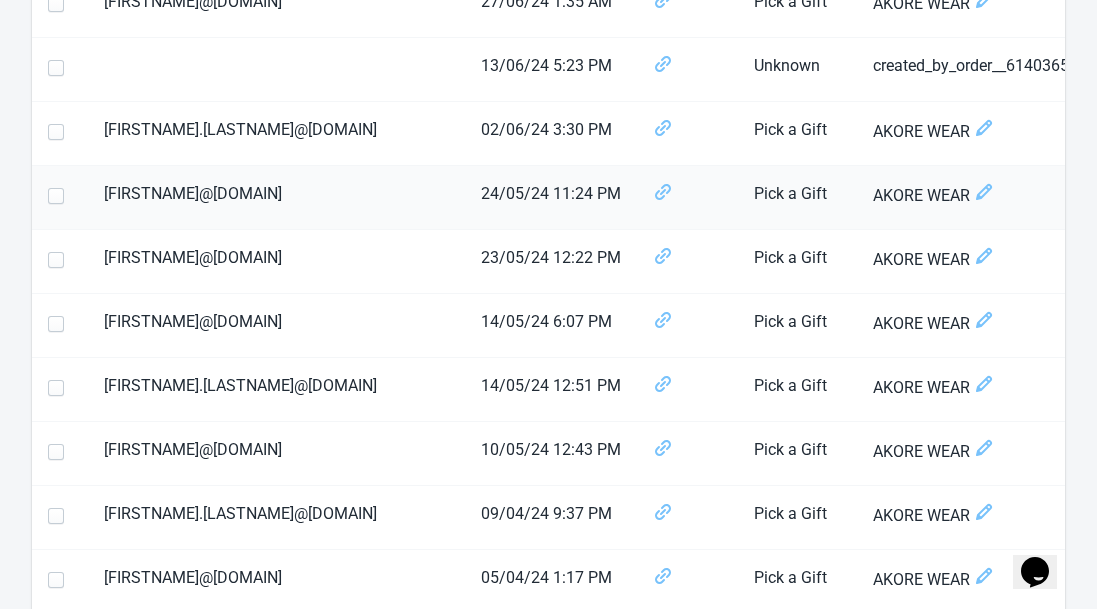 scroll, scrollTop: 1929, scrollLeft: 0, axis: vertical 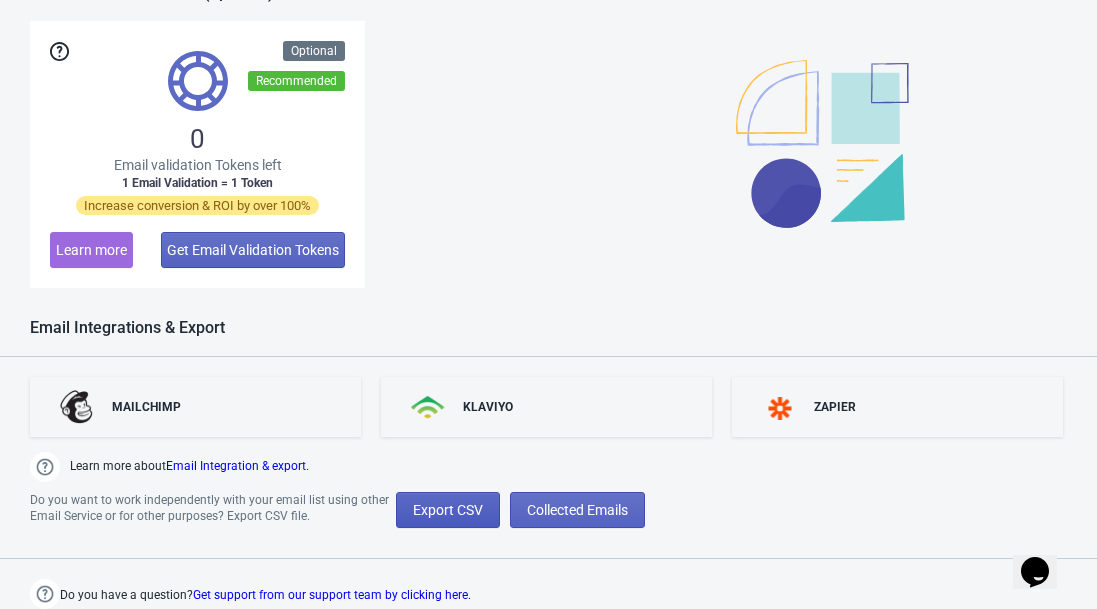 click on "Export CSV" at bounding box center [448, 510] 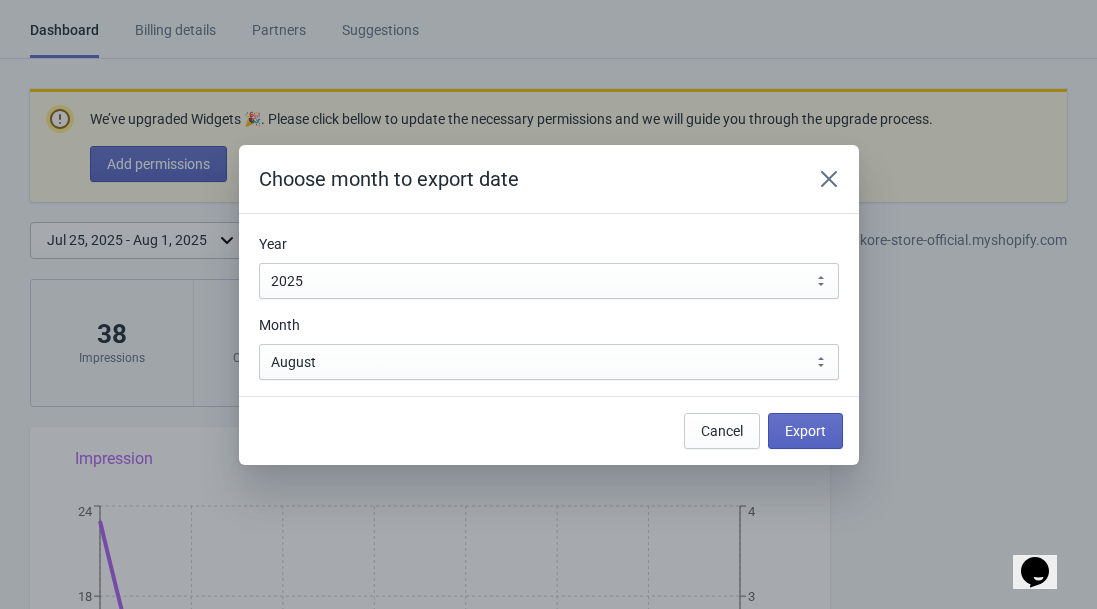 scroll, scrollTop: 1654, scrollLeft: 0, axis: vertical 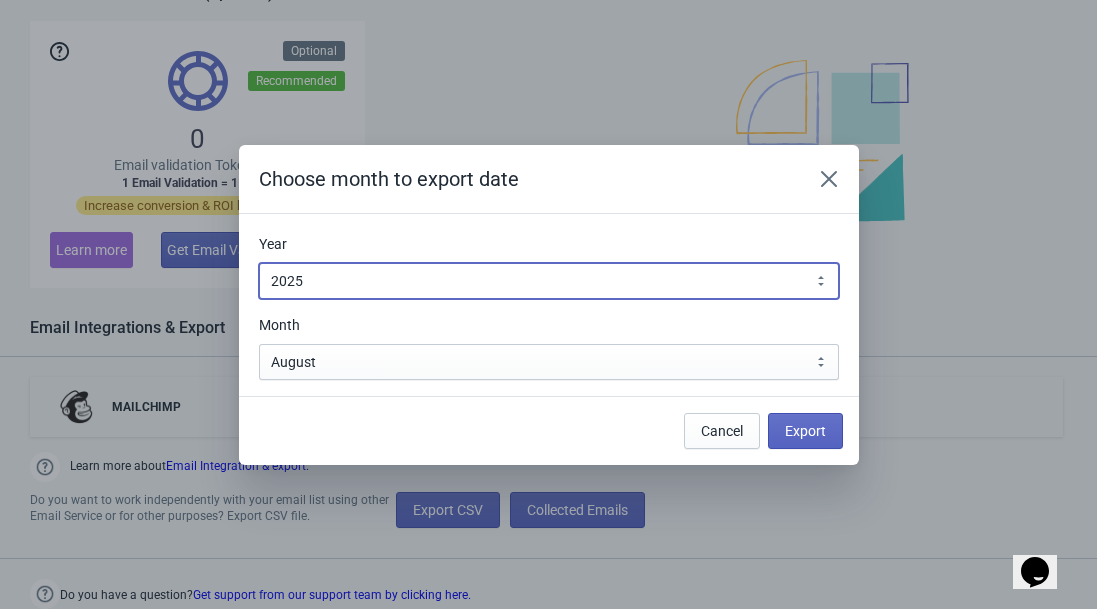 click on "2010 2011 2012 2013 2014 2015 2016 2017 2018 2019 2020 2021 2022 2023 2024 2025 2026 2027 2028 2029 2030" at bounding box center (549, 281) 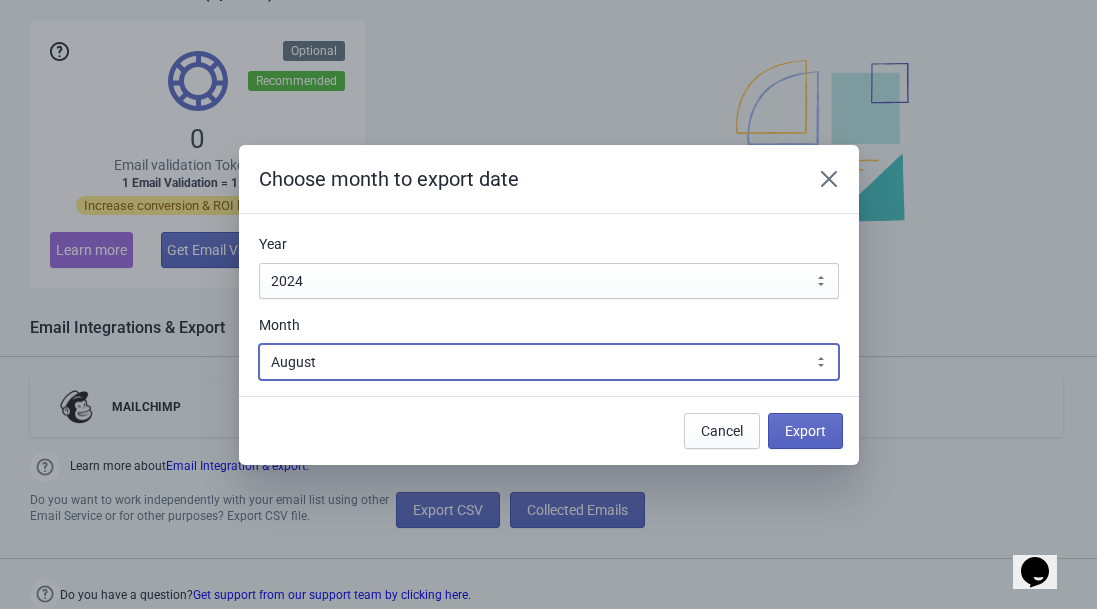 click on "January February March April May June July August September October November December" at bounding box center (549, 362) 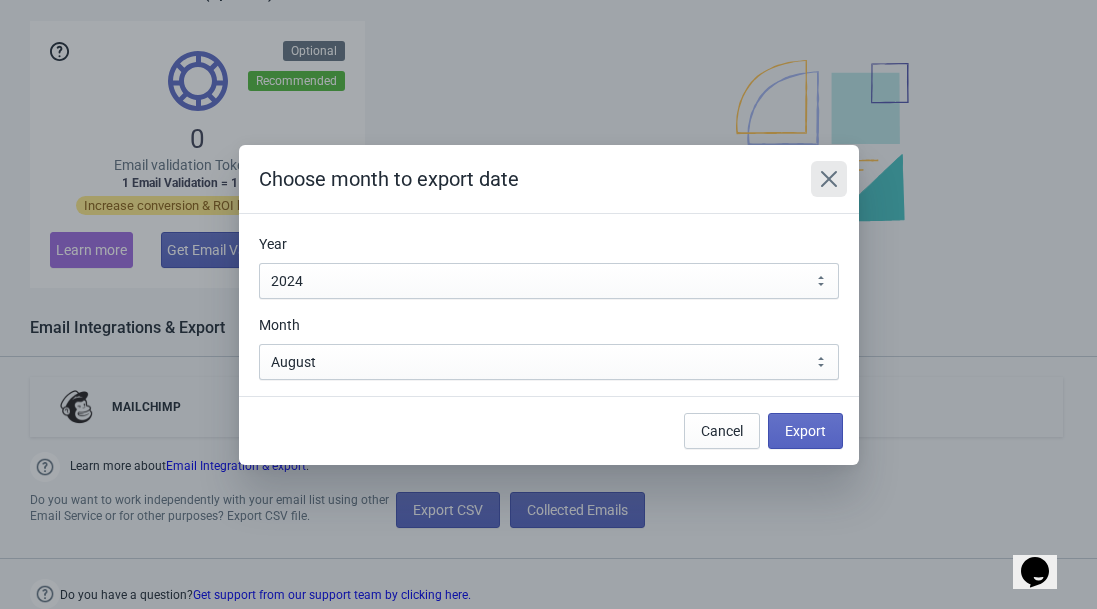 click 